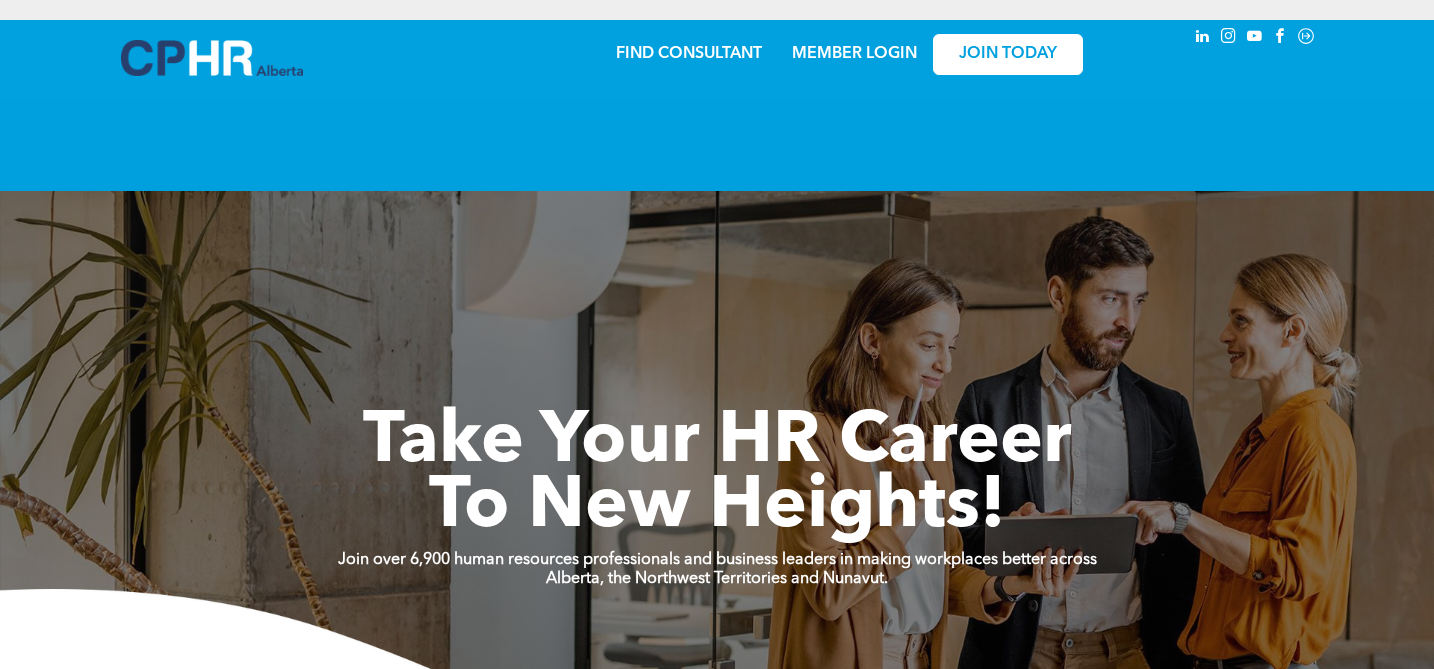 scroll, scrollTop: 0, scrollLeft: 0, axis: both 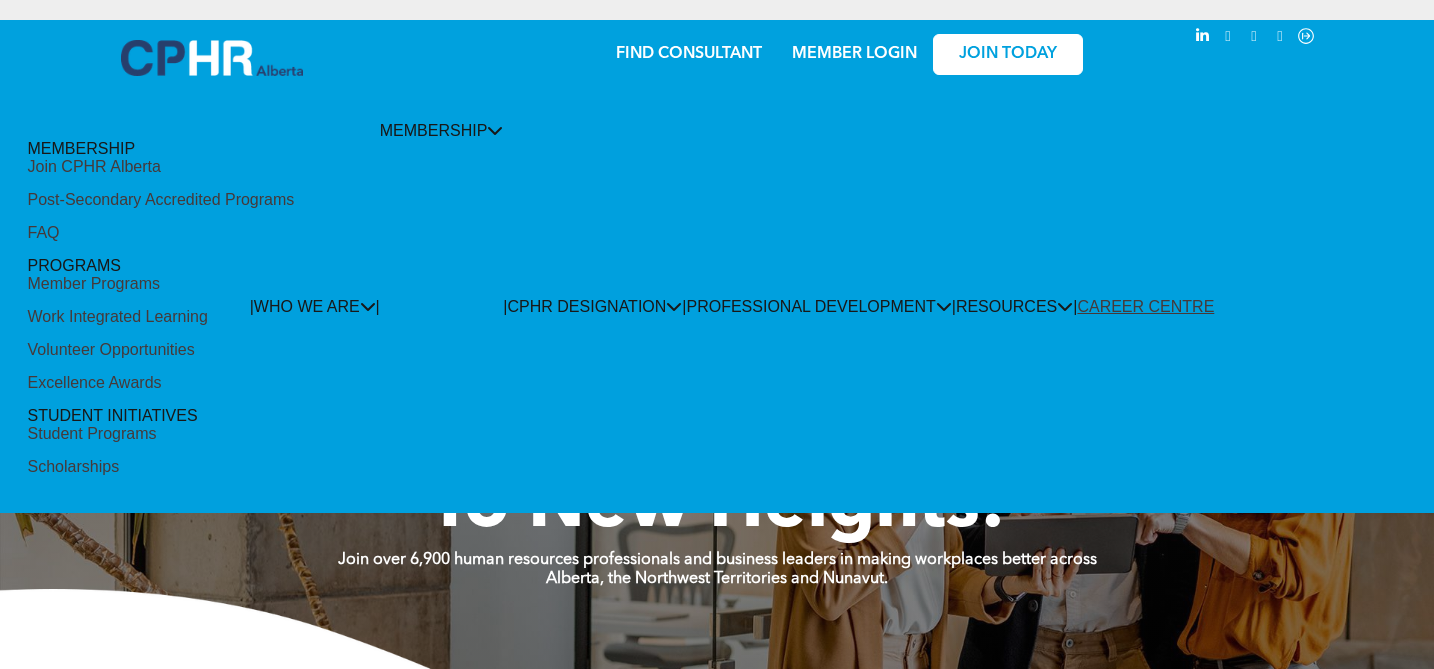 click on "Member Programs" at bounding box center (94, 284) 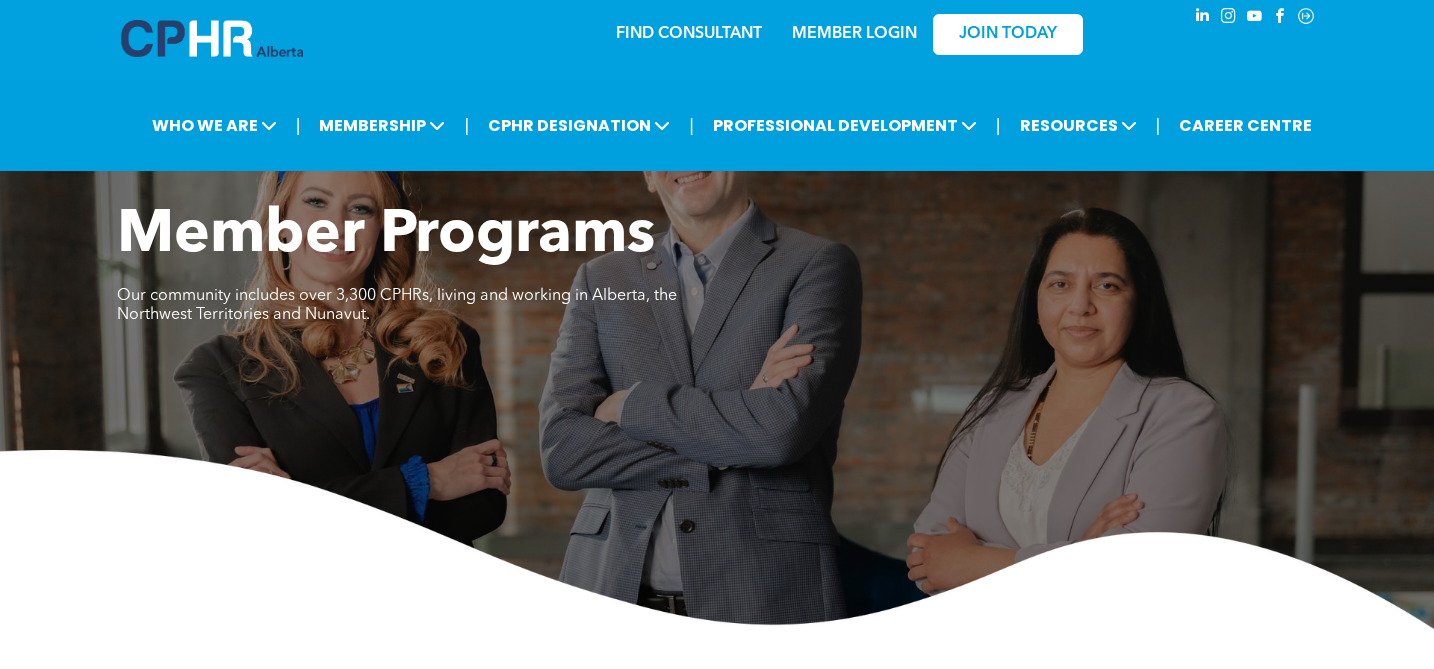 scroll, scrollTop: 0, scrollLeft: 0, axis: both 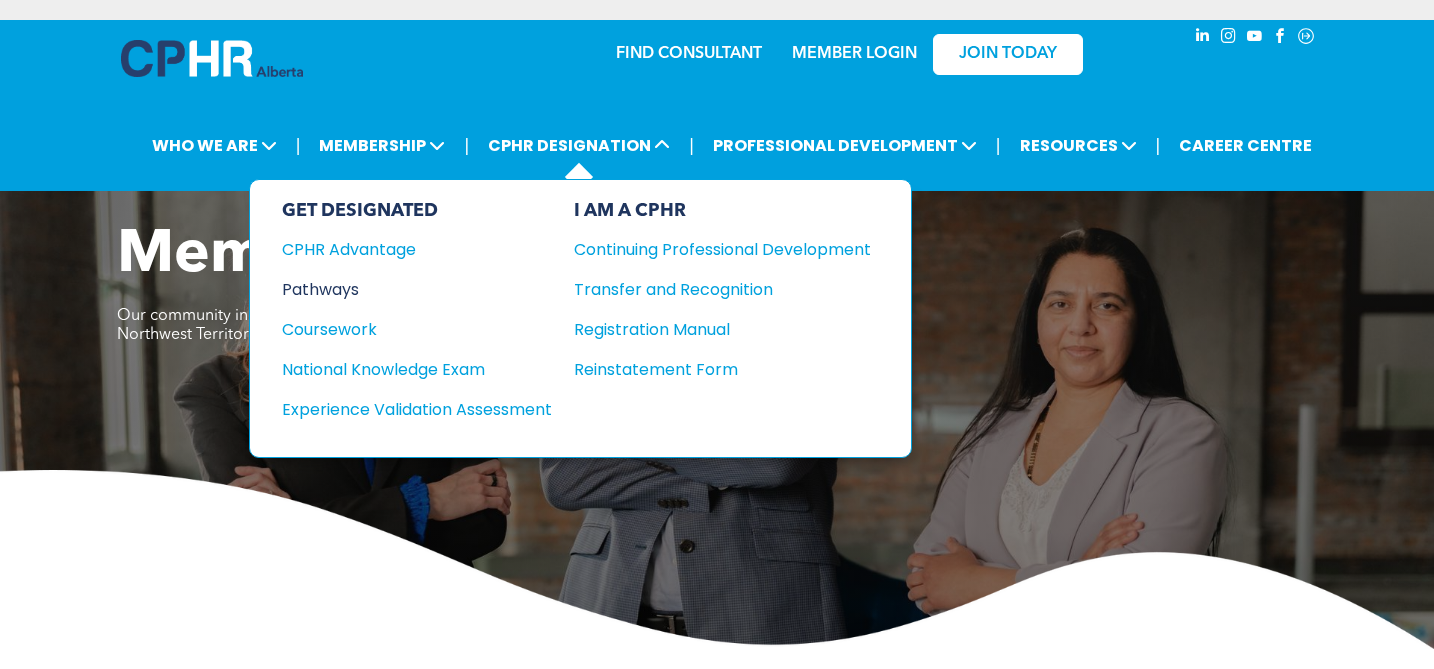 click on "Pathways" at bounding box center (403, 289) 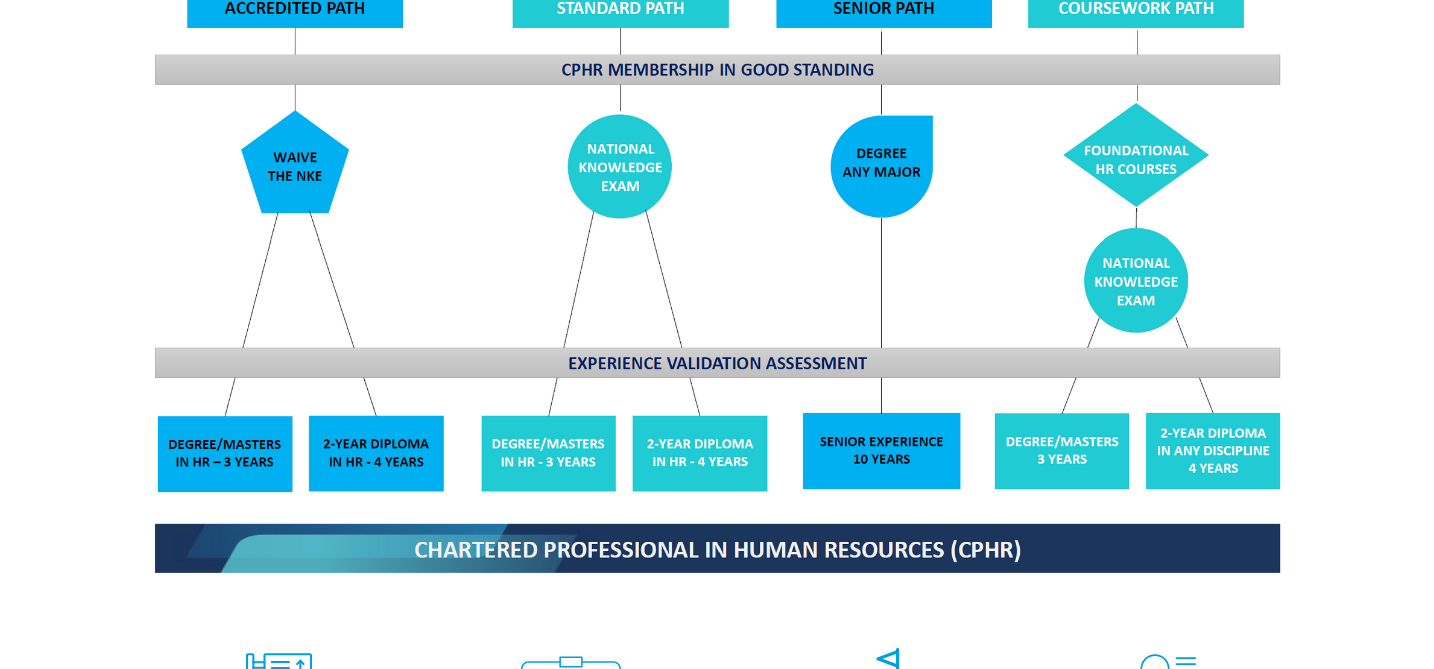 scroll, scrollTop: 1695, scrollLeft: 0, axis: vertical 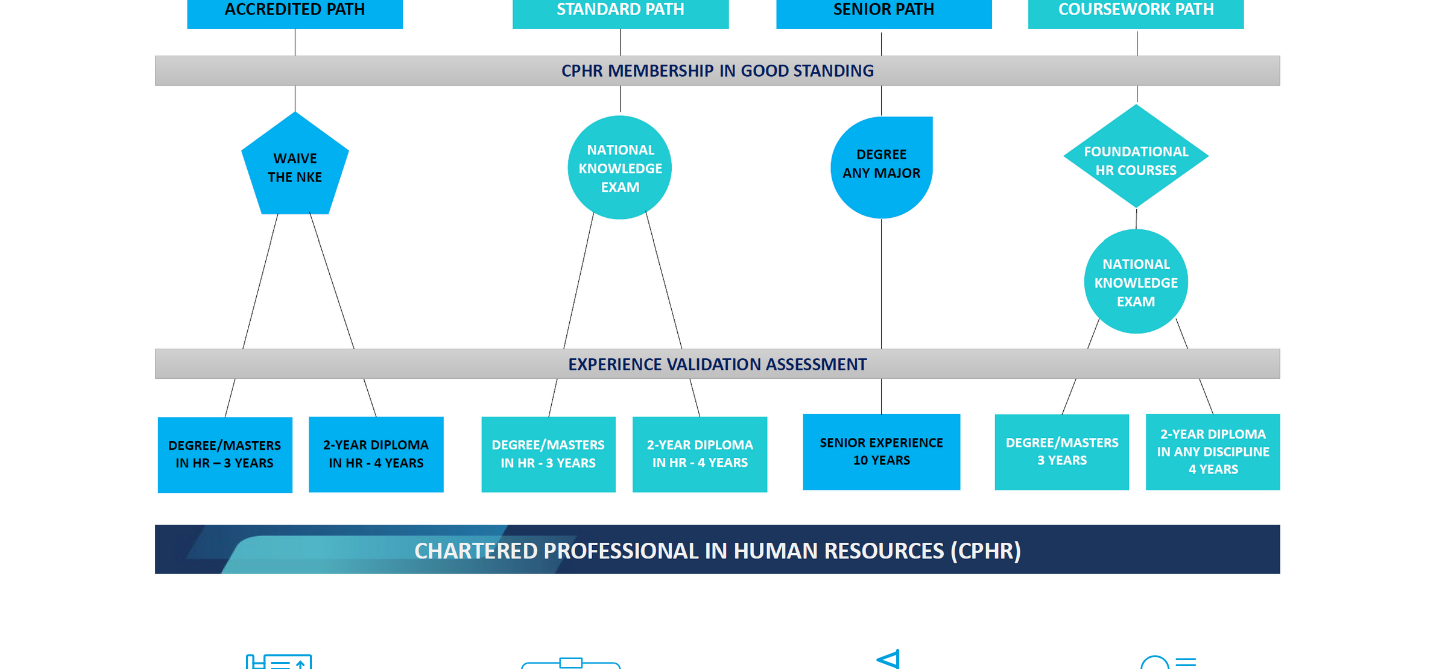 click at bounding box center [717, 239] 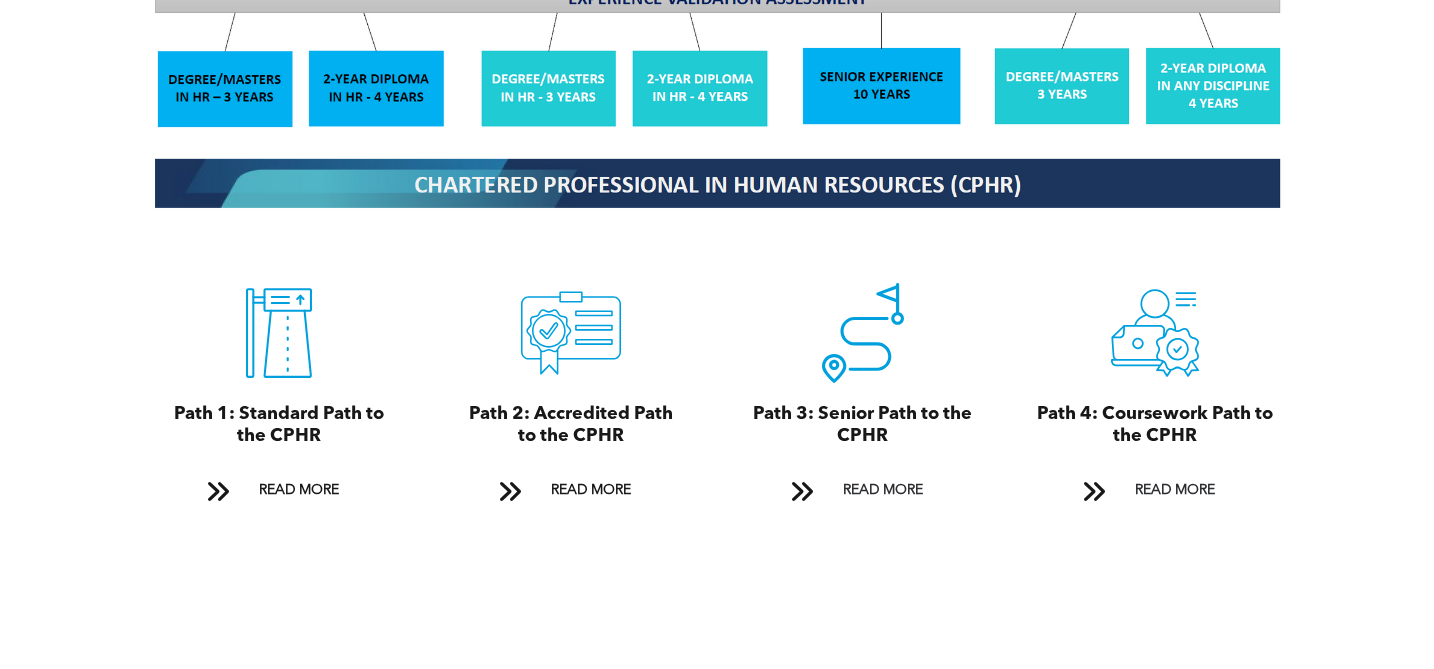 scroll, scrollTop: 2070, scrollLeft: 0, axis: vertical 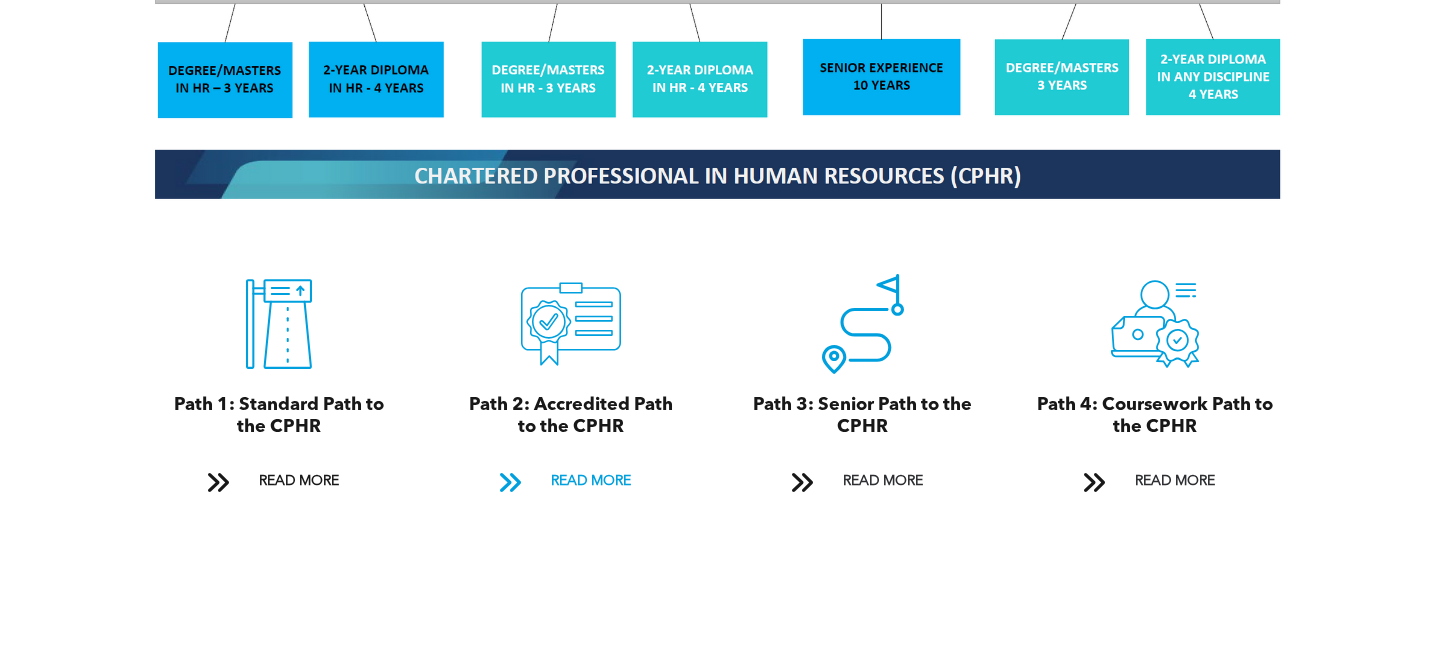 click at bounding box center (510, 482) 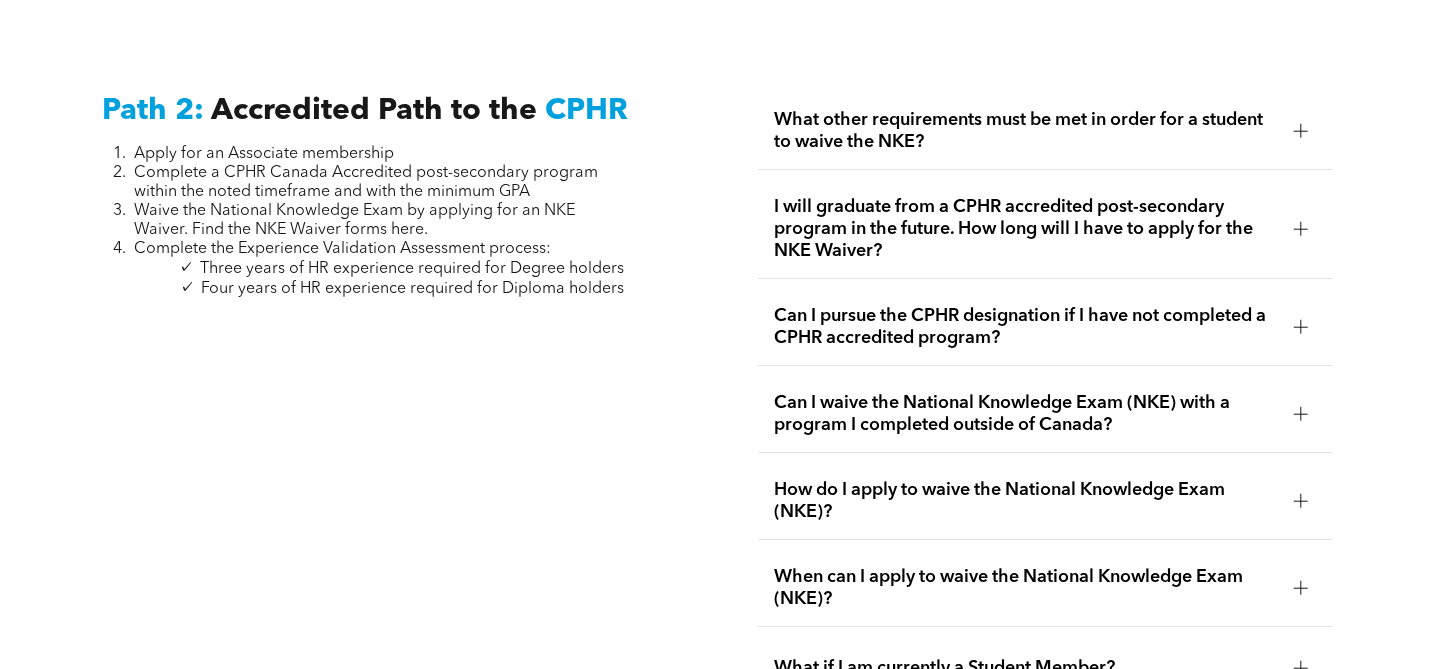 scroll, scrollTop: 3157, scrollLeft: 0, axis: vertical 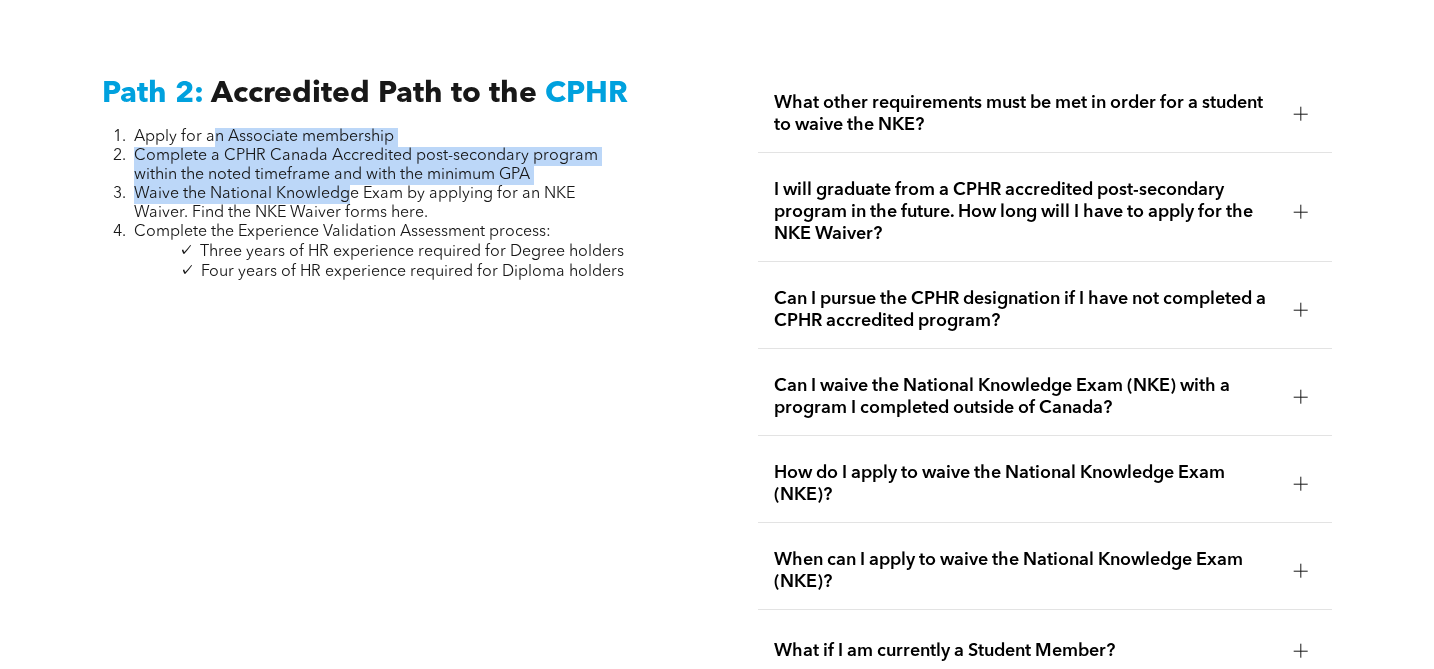 drag, startPoint x: 217, startPoint y: 134, endPoint x: 349, endPoint y: 189, distance: 143 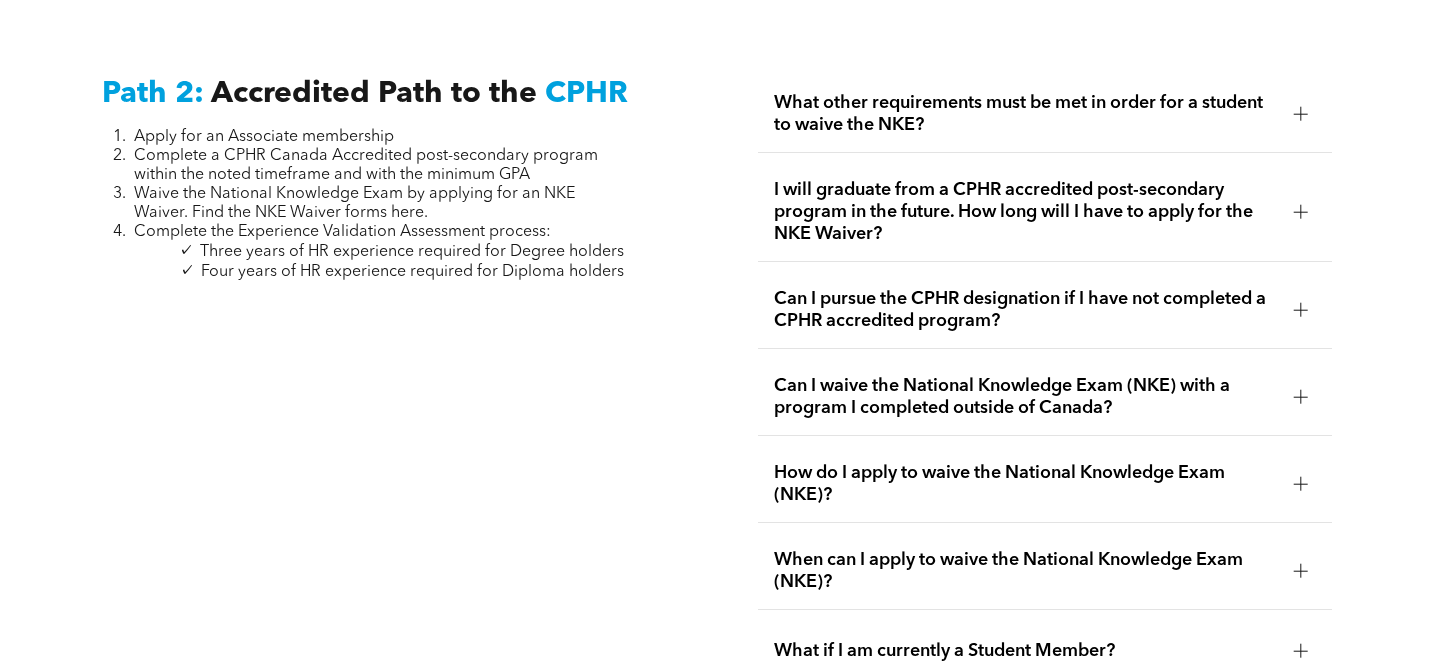 click on "Waive the National Knowledge Exam by applying for an NKE Waiver. Find the NKE Waiver forms here." at bounding box center (354, 203) 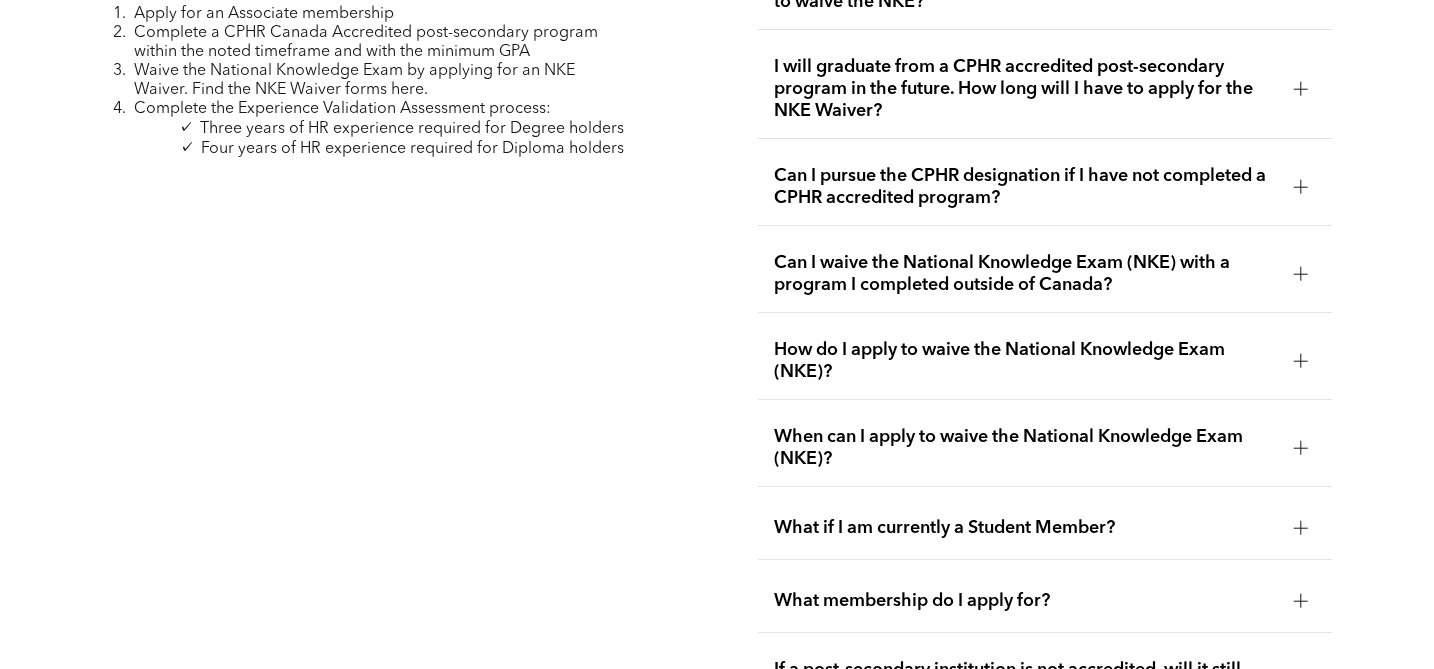 scroll, scrollTop: 3319, scrollLeft: 0, axis: vertical 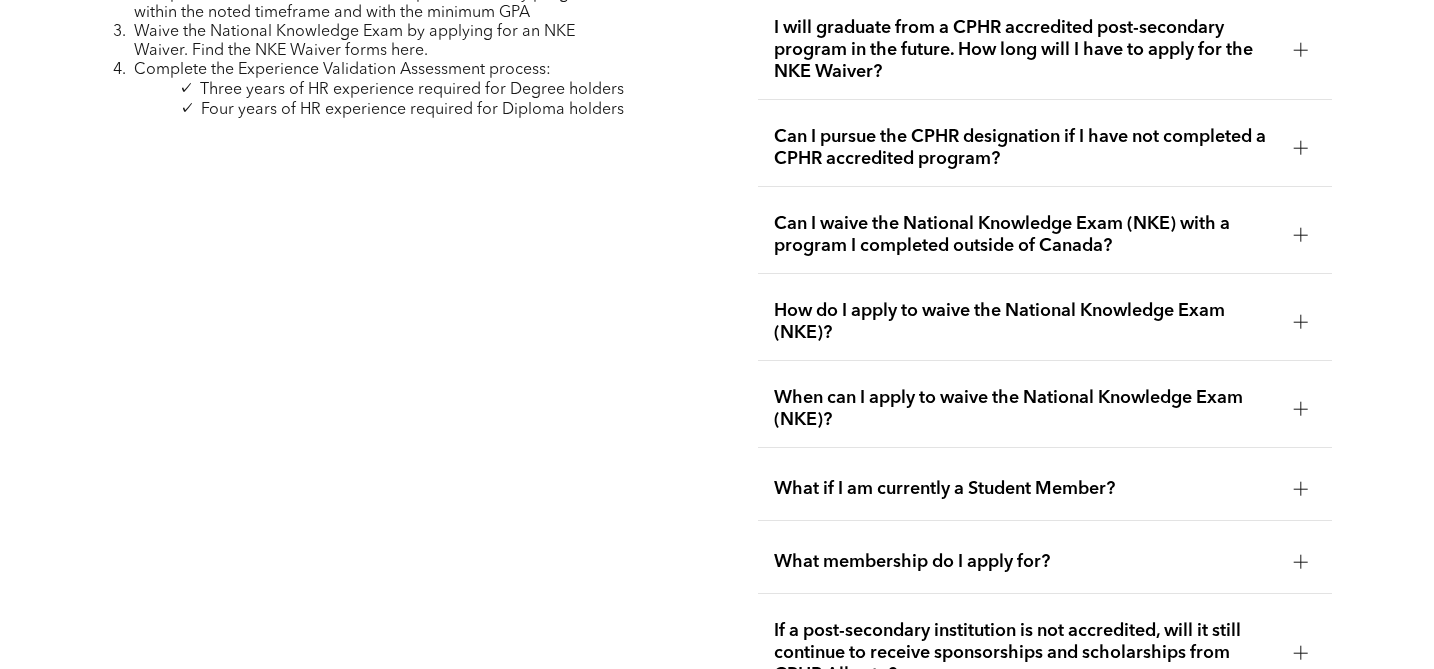 click on "When can I apply to waive the National Knowledge Exam (NKE)?" at bounding box center (1026, 409) 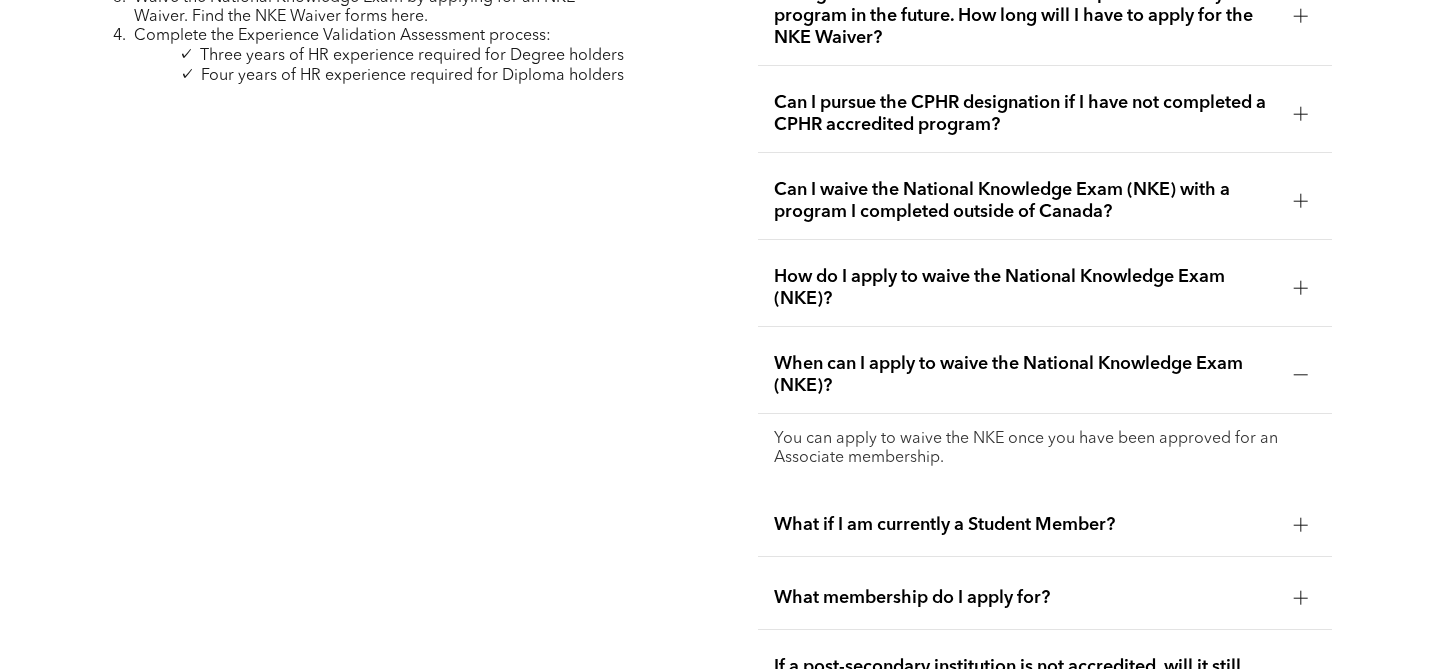 scroll, scrollTop: 3354, scrollLeft: 0, axis: vertical 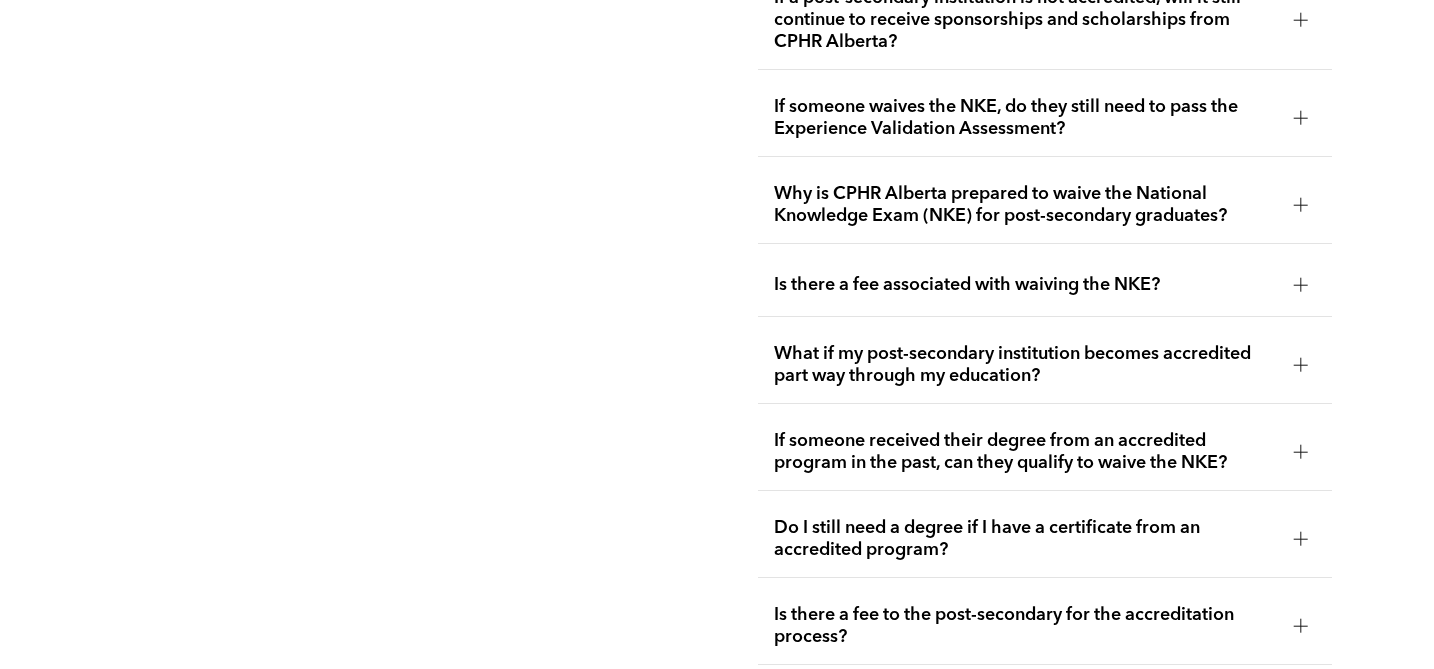 click on "Is there a fee associated with waiving the NKE?" at bounding box center [1026, 285] 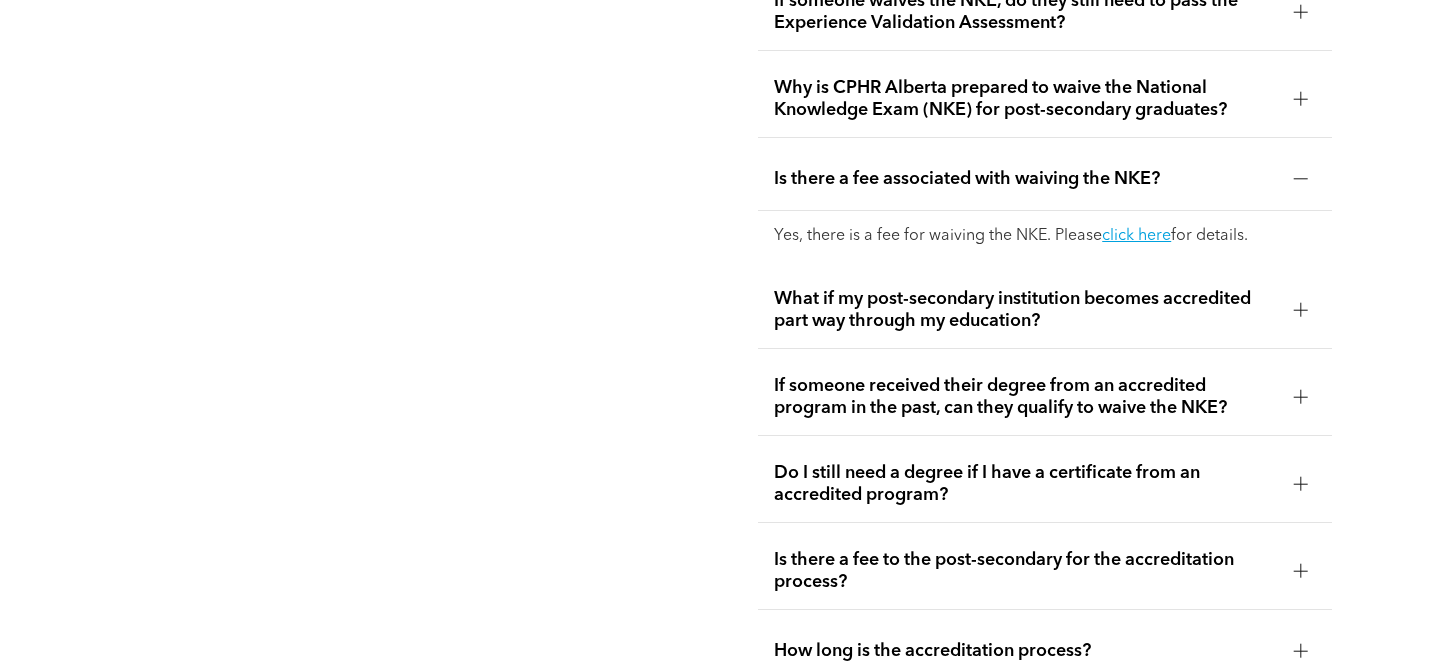 scroll, scrollTop: 4061, scrollLeft: 0, axis: vertical 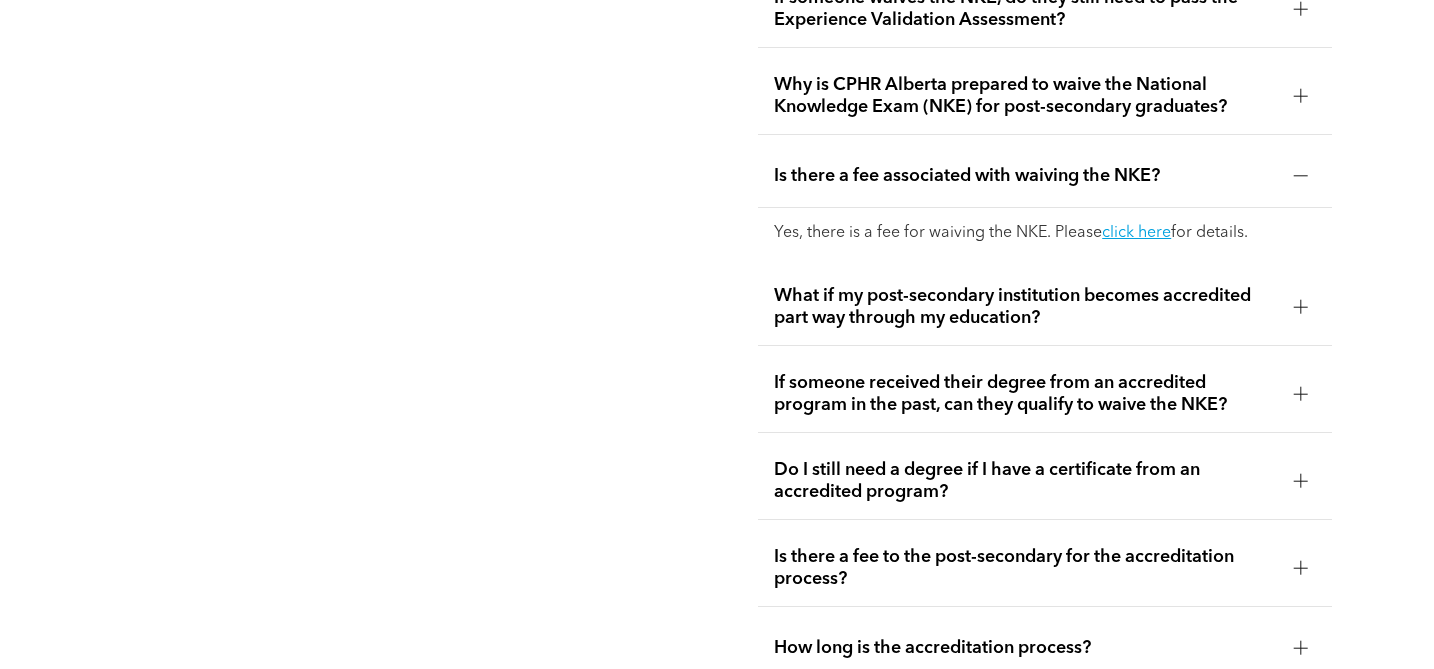 click on "Path 2:   Accredited Path to the
CPHR
Apply for an Associate membership Complete a CPHR Canada Accredited post-secondary program within the noted timeframe and with the minimum GPA Waive the National Knowledge Exam by applying for an NKE Waiver. Find the NKE Waiver forms here.  Complete the Experience Validation Assessment process:
Three years of HR experience required for Degree holders Four years of HR experience required for Diploma holders" at bounding box center [389, 60] 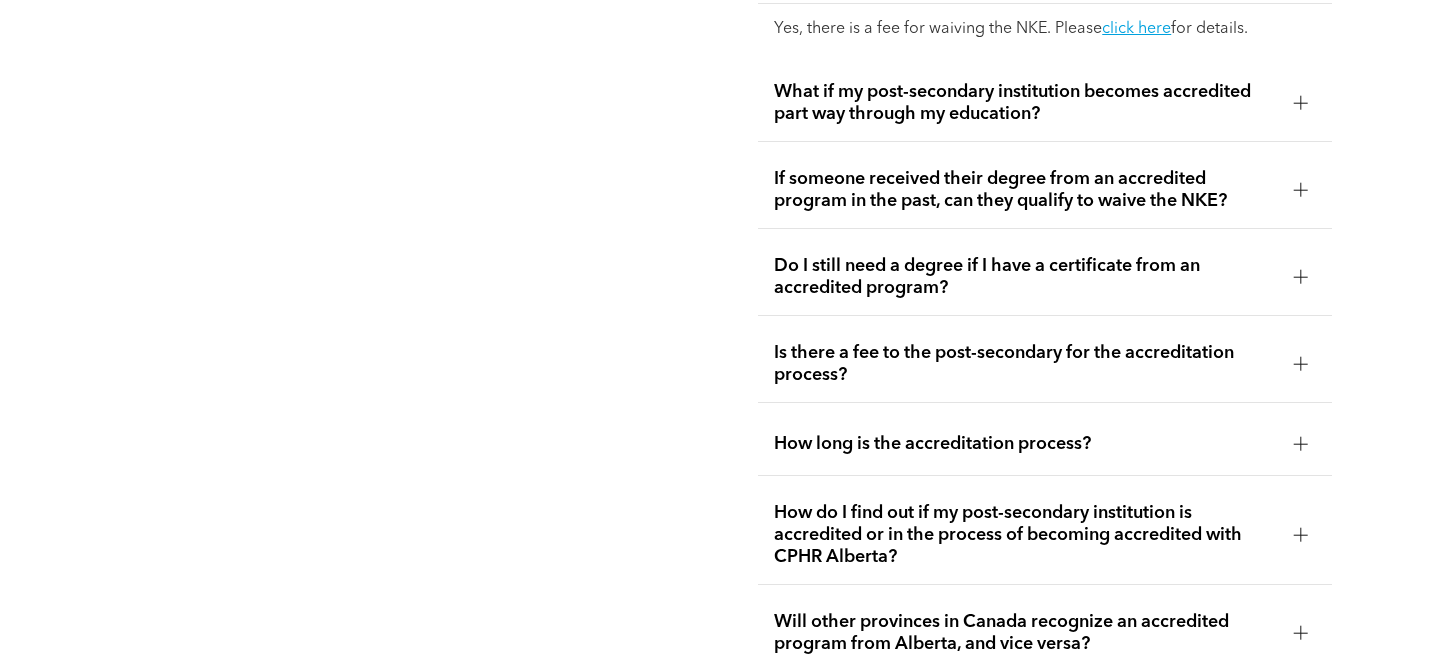 scroll, scrollTop: 4266, scrollLeft: 0, axis: vertical 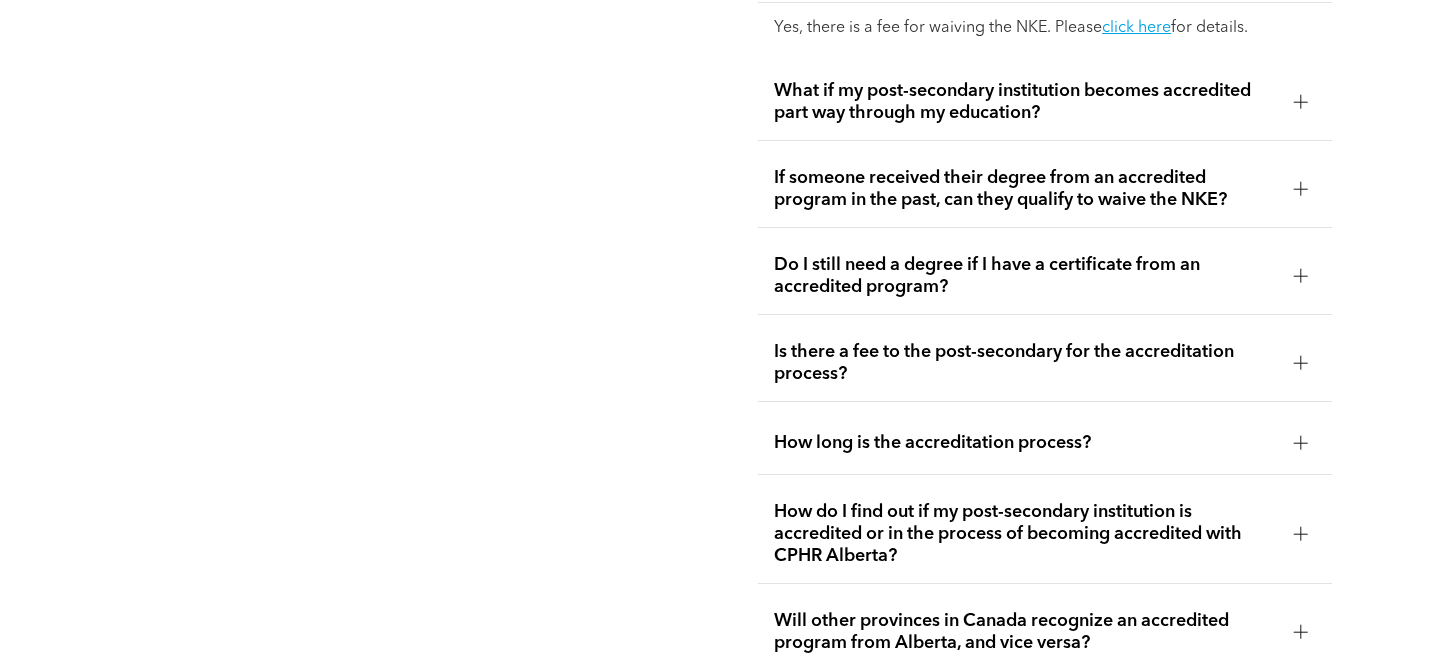 click on "If someone received their degree from an accredited program in the past, can they qualify to waive the NKE?" at bounding box center (1026, 189) 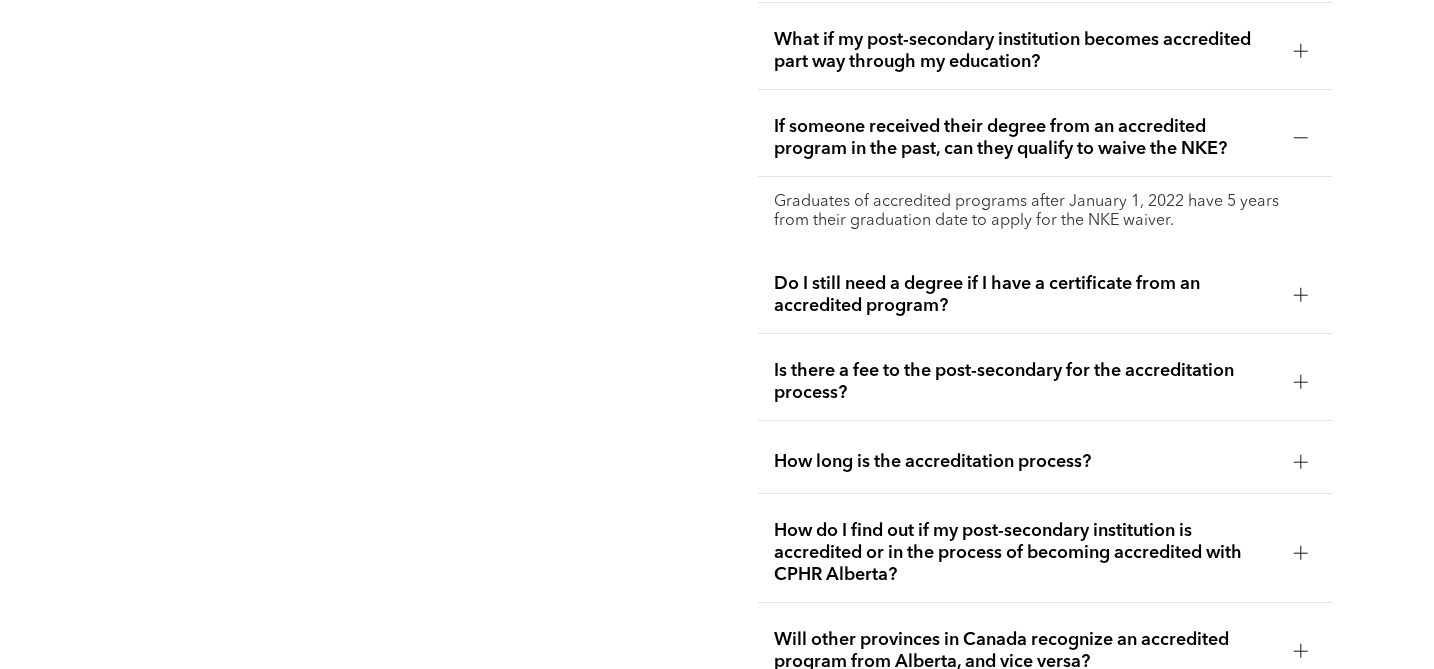 click on "If someone received their degree from an accredited program in the past, can they qualify to waive the NKE?" at bounding box center [1026, 138] 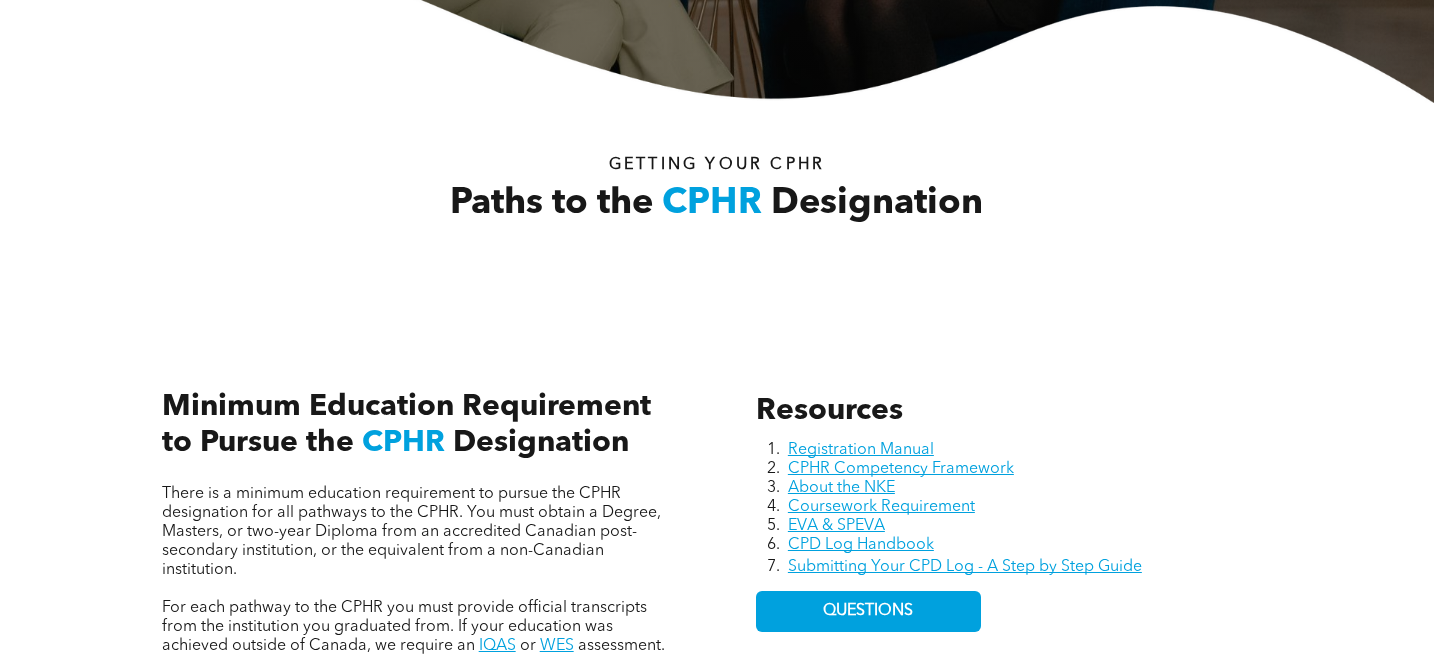 scroll, scrollTop: 580, scrollLeft: 0, axis: vertical 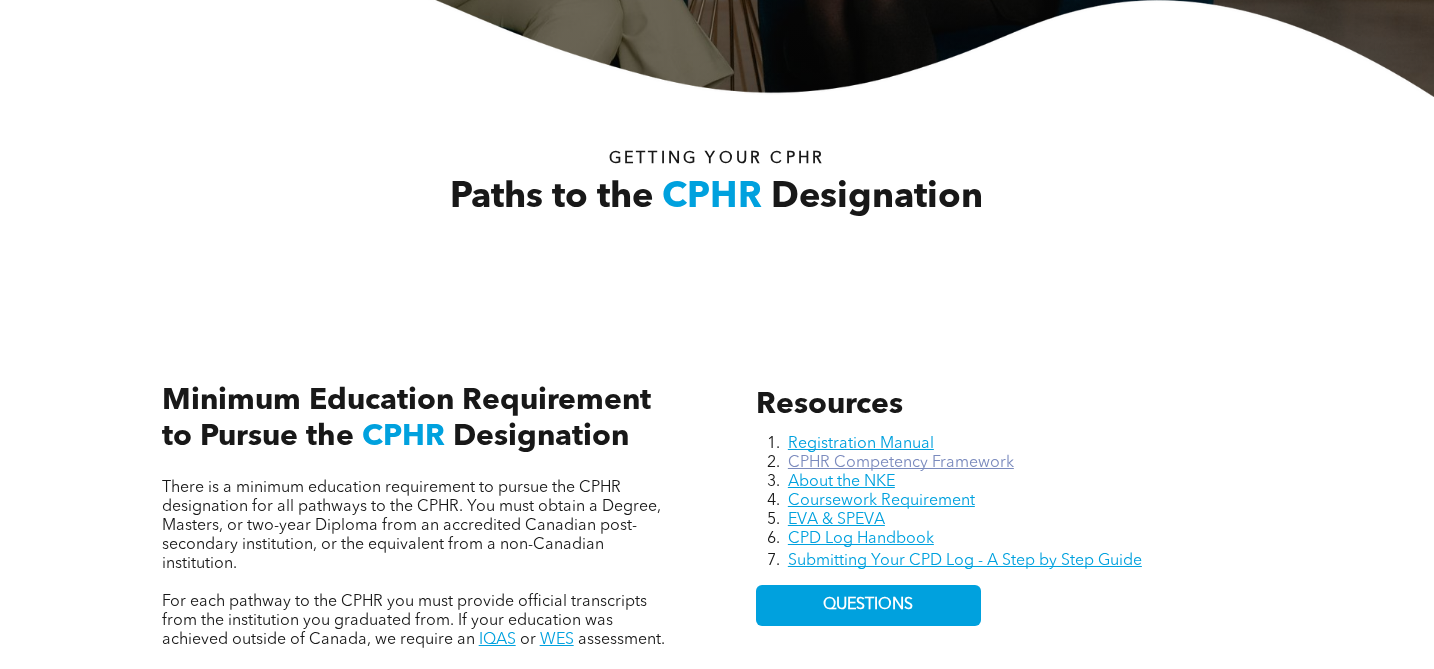 click on "CPHR Competency Framework" at bounding box center [901, 463] 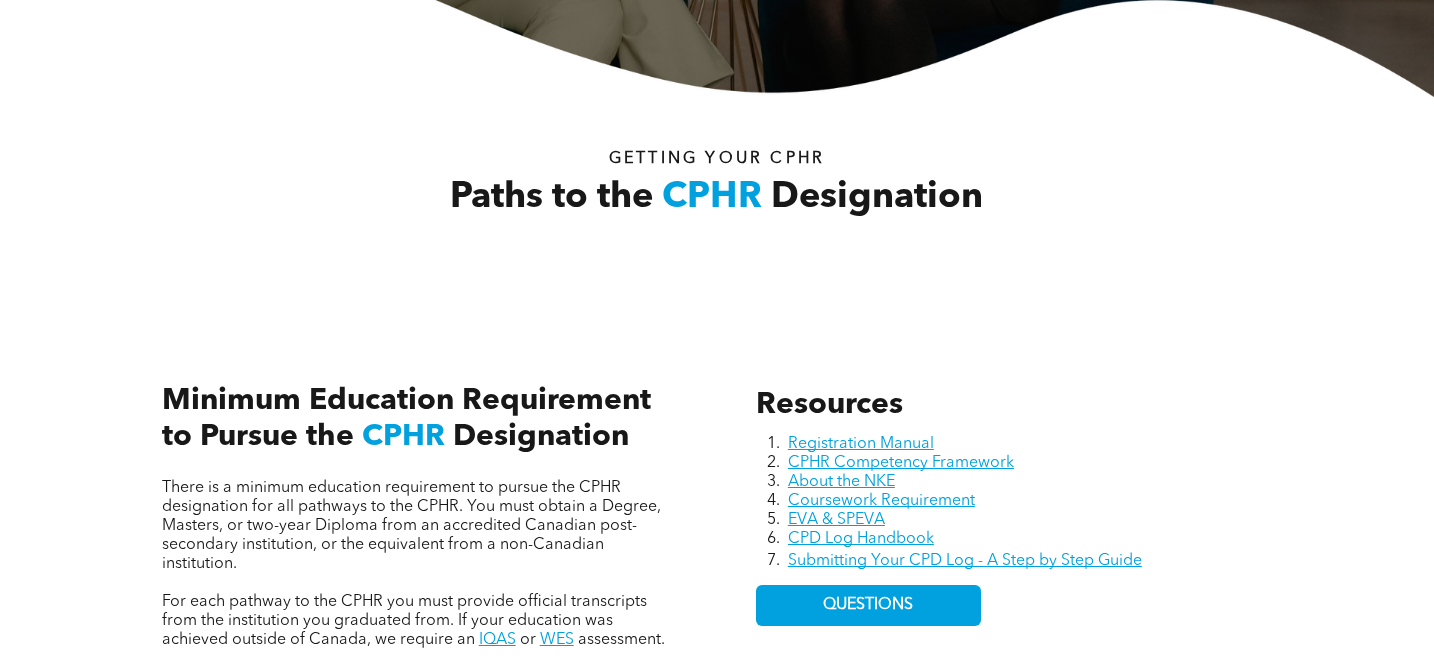 scroll, scrollTop: 0, scrollLeft: 0, axis: both 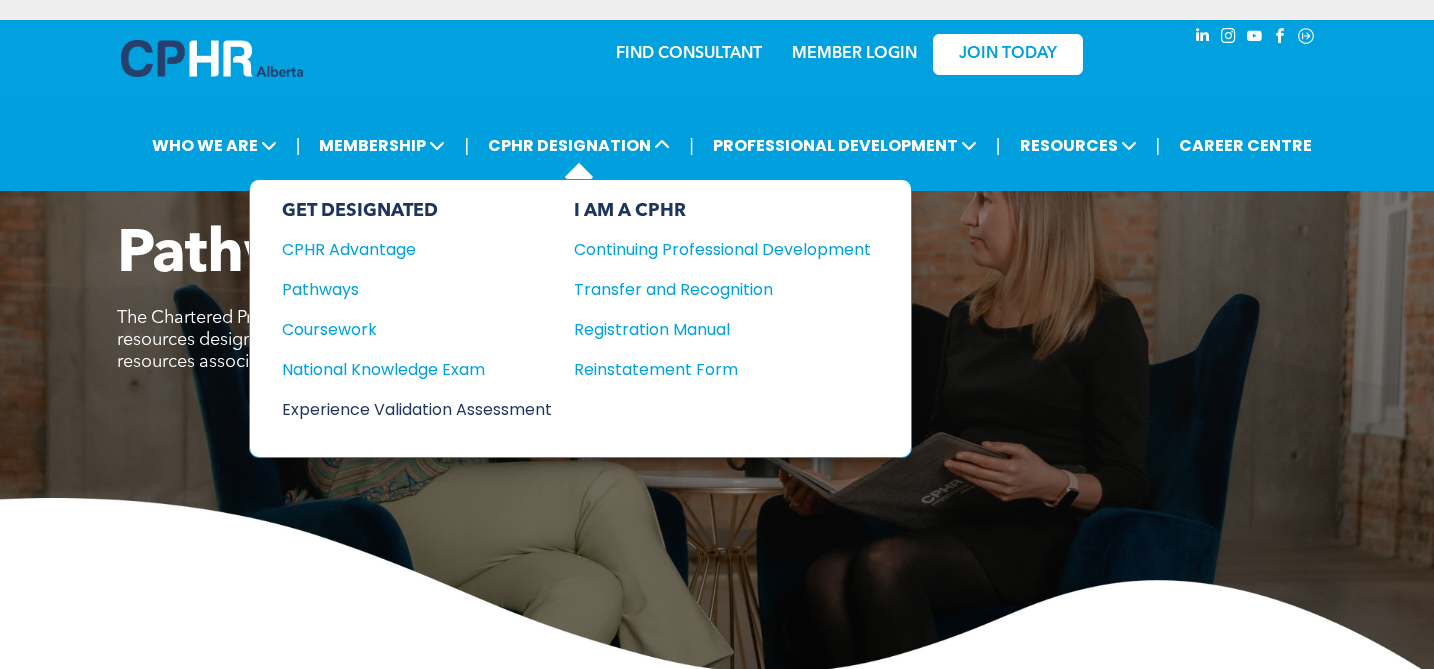 click on "Experience Validation Assessment" at bounding box center (403, 409) 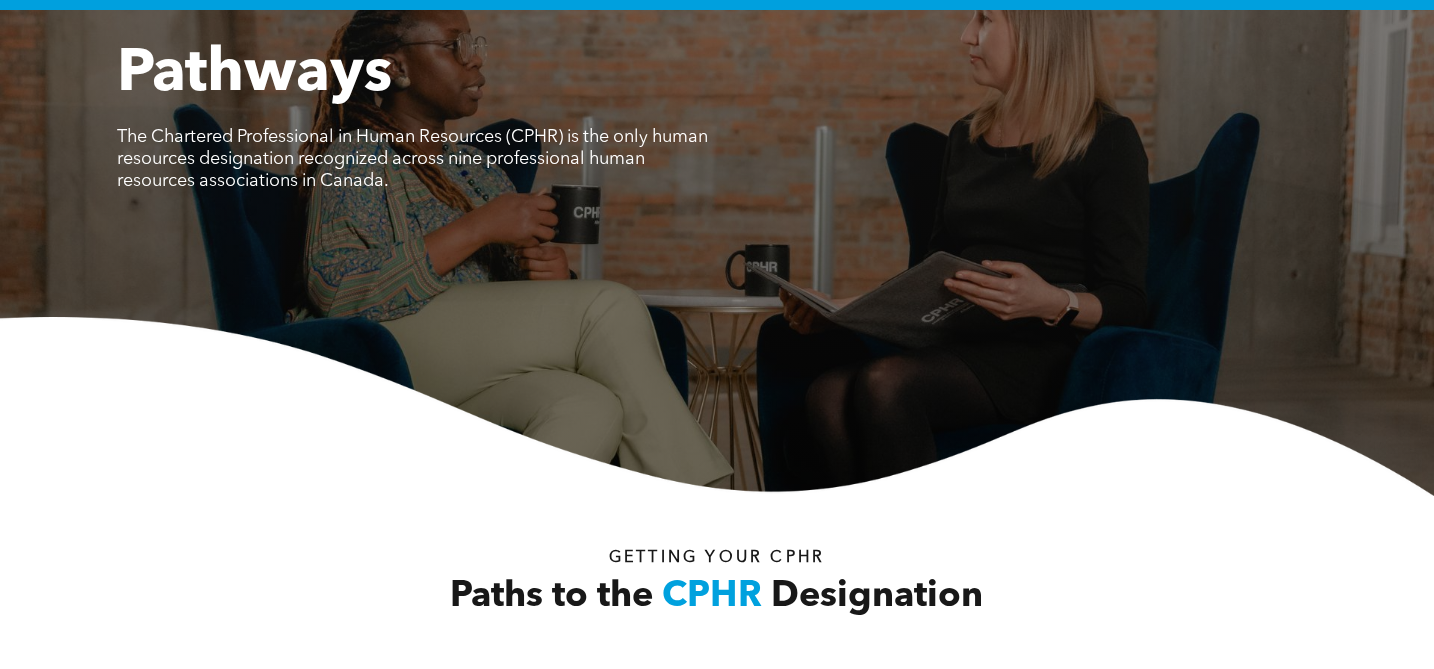 scroll, scrollTop: 0, scrollLeft: 0, axis: both 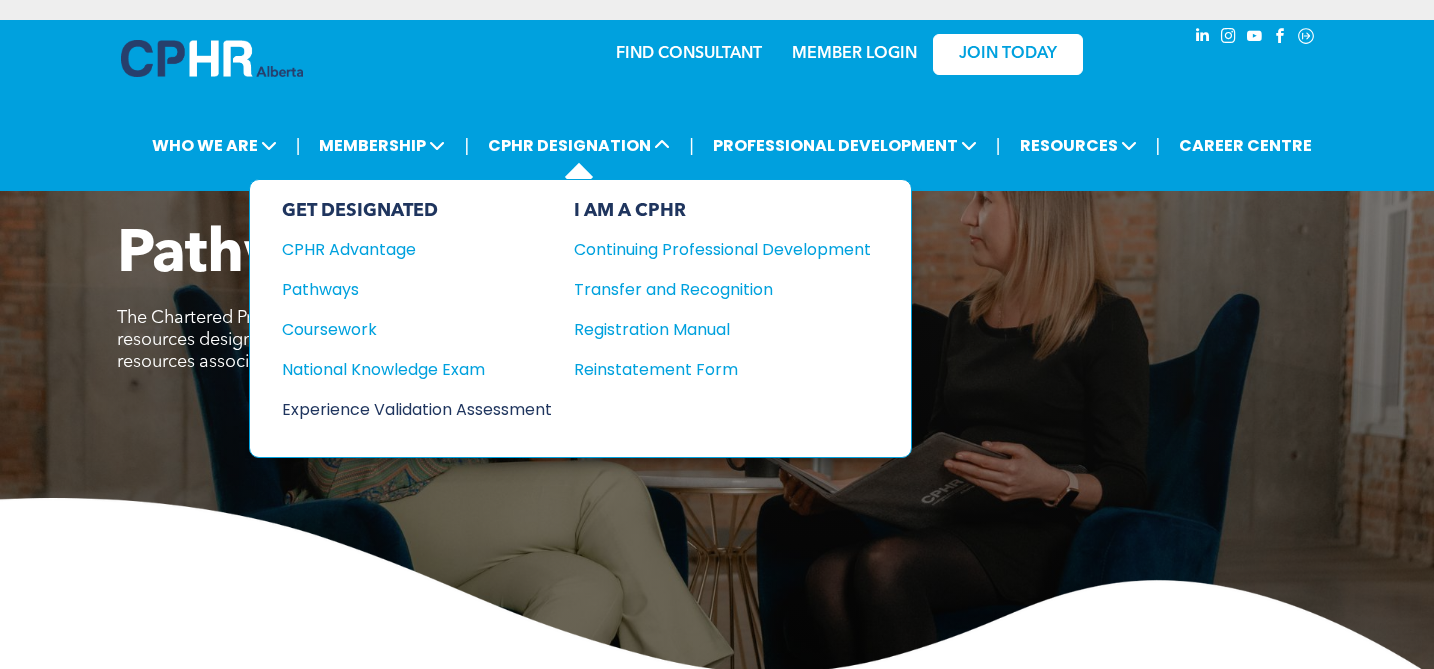 click on "Experience Validation Assessment" at bounding box center (403, 409) 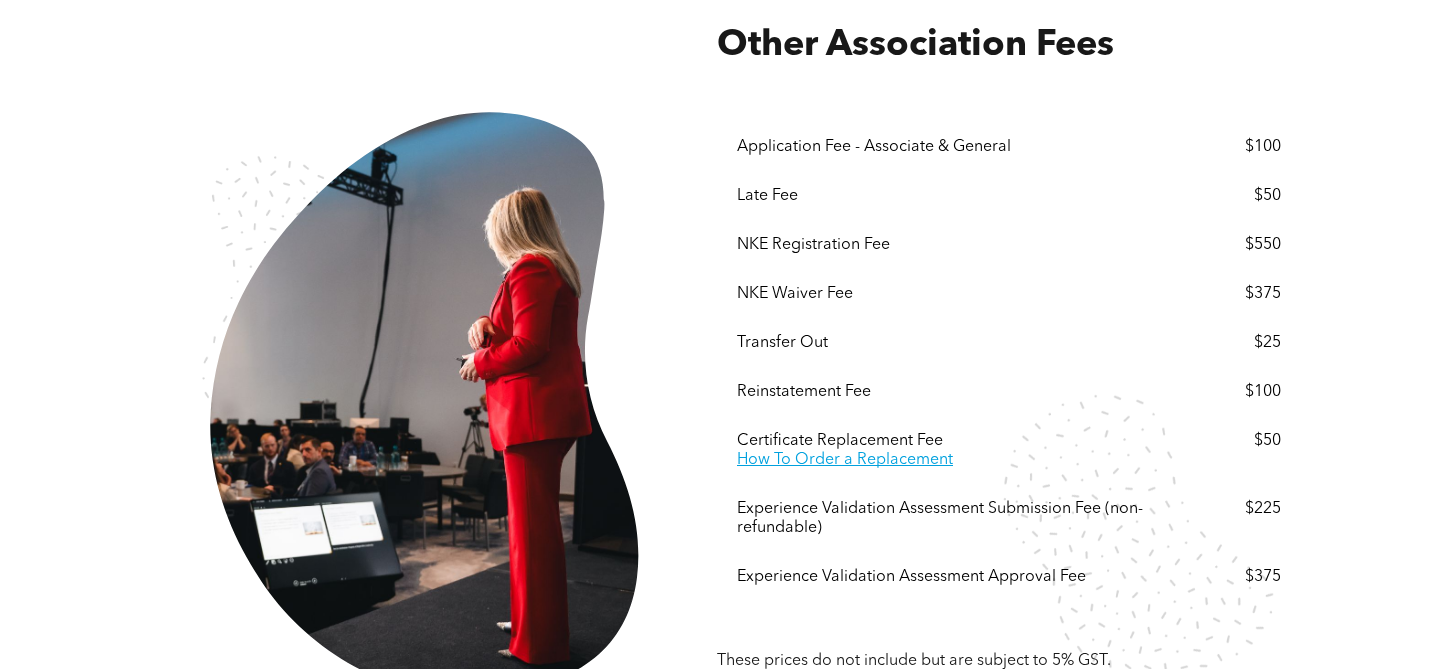 scroll, scrollTop: 3528, scrollLeft: 0, axis: vertical 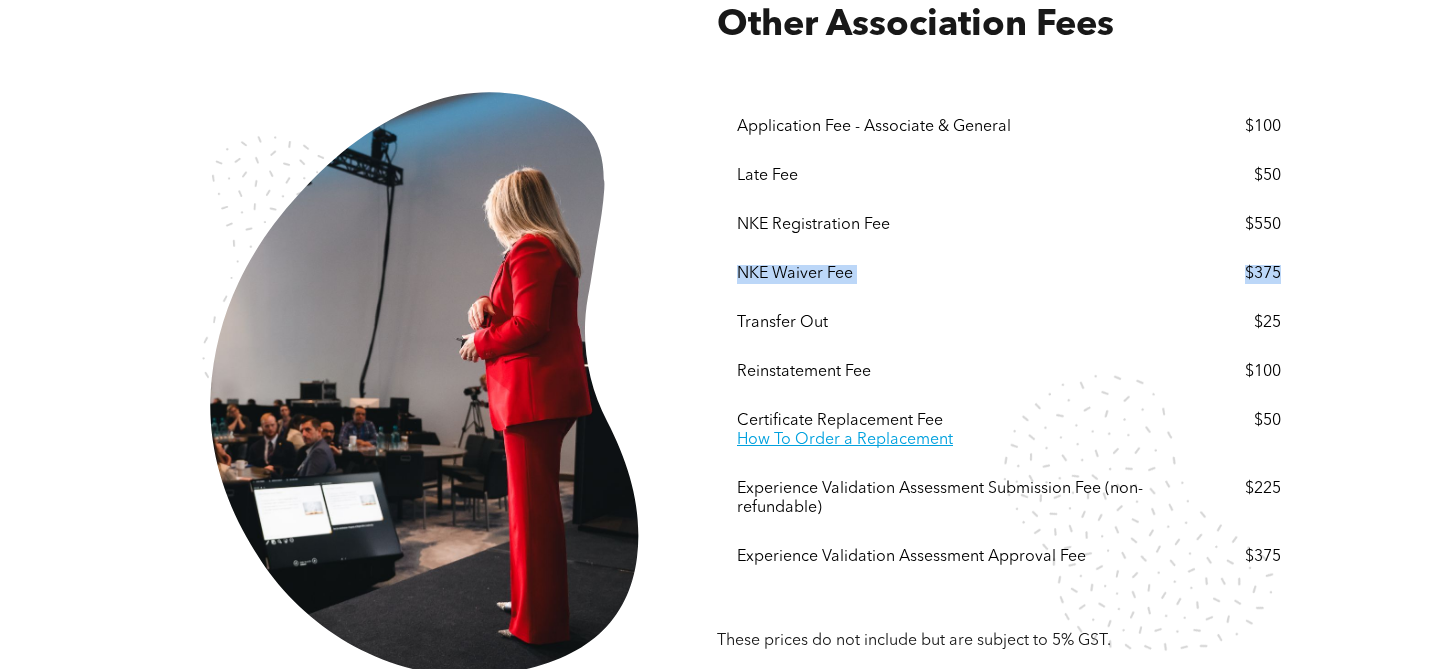 drag, startPoint x: 736, startPoint y: 276, endPoint x: 1311, endPoint y: 270, distance: 575.0313 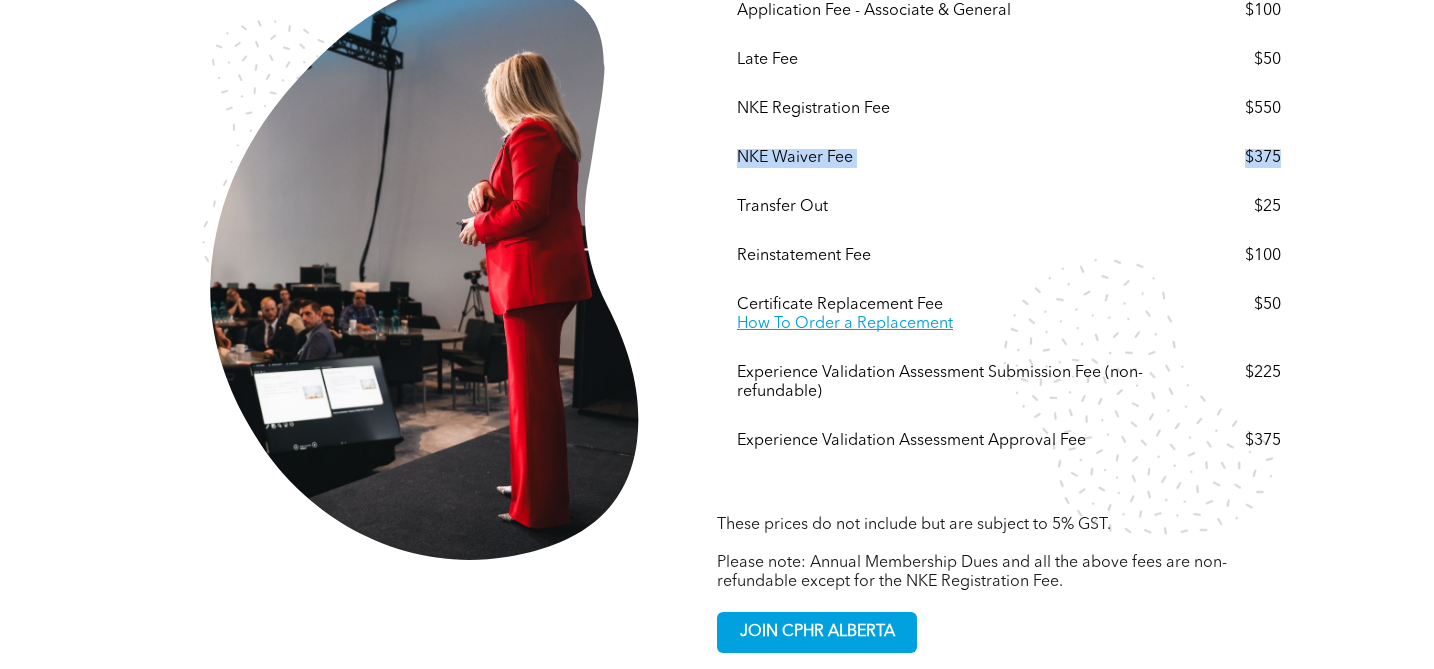 scroll, scrollTop: 3646, scrollLeft: 0, axis: vertical 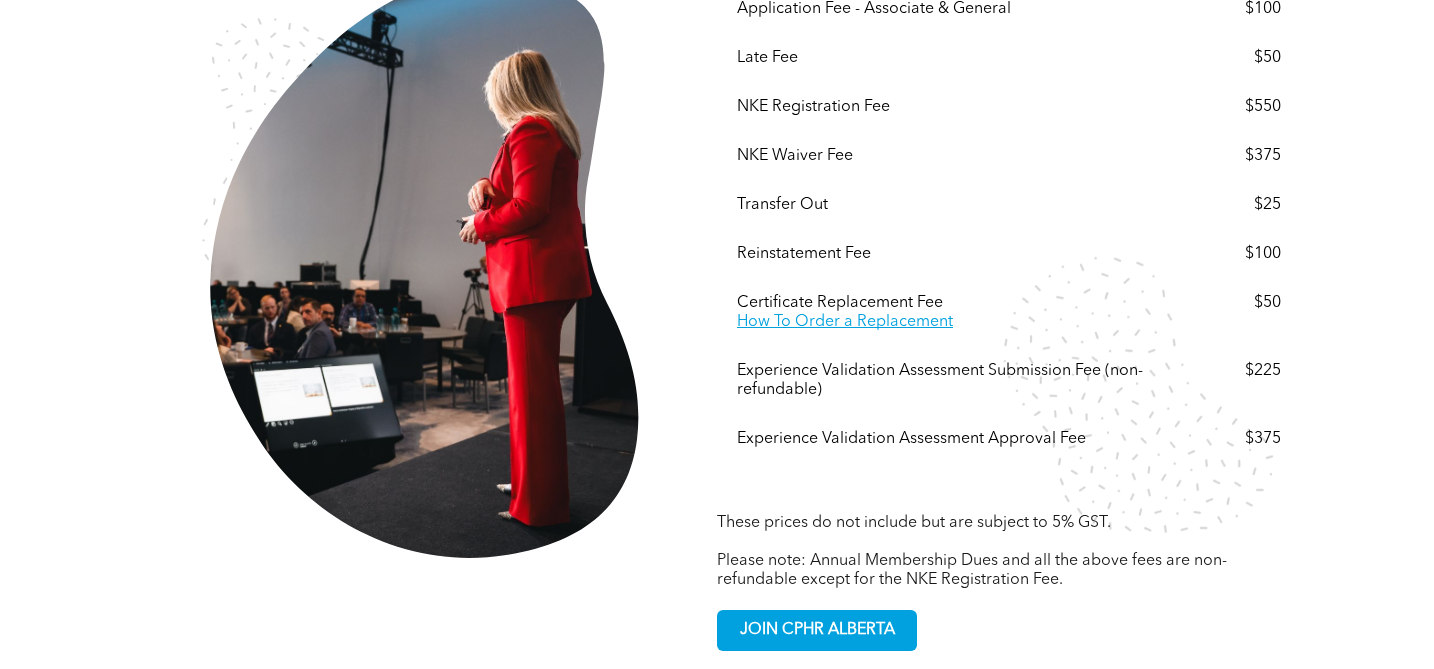 click on "Other Association Fees
These prices do not include but are subject to 5% GST. ﻿ Please note: Annual Membership Dues and all the above fees are non-refundable except for the NKE Registration Fee.
Menu
Application Fee - Associate & General
$100
Late Fee
$50
NKE Registration Fee
$550
NKE Waiver Fee
$375
Transfer Out
$25
Reinstatement Fee
$100
Certificate Replacement Fee
How To Order a Replacement
$50
Experience Validation Assessment Submission Fee (non-refundable)
$225
Experience Validation Assessment Approval Fee
$375
JOIN CPHR ALBERTA" at bounding box center [717, 269] 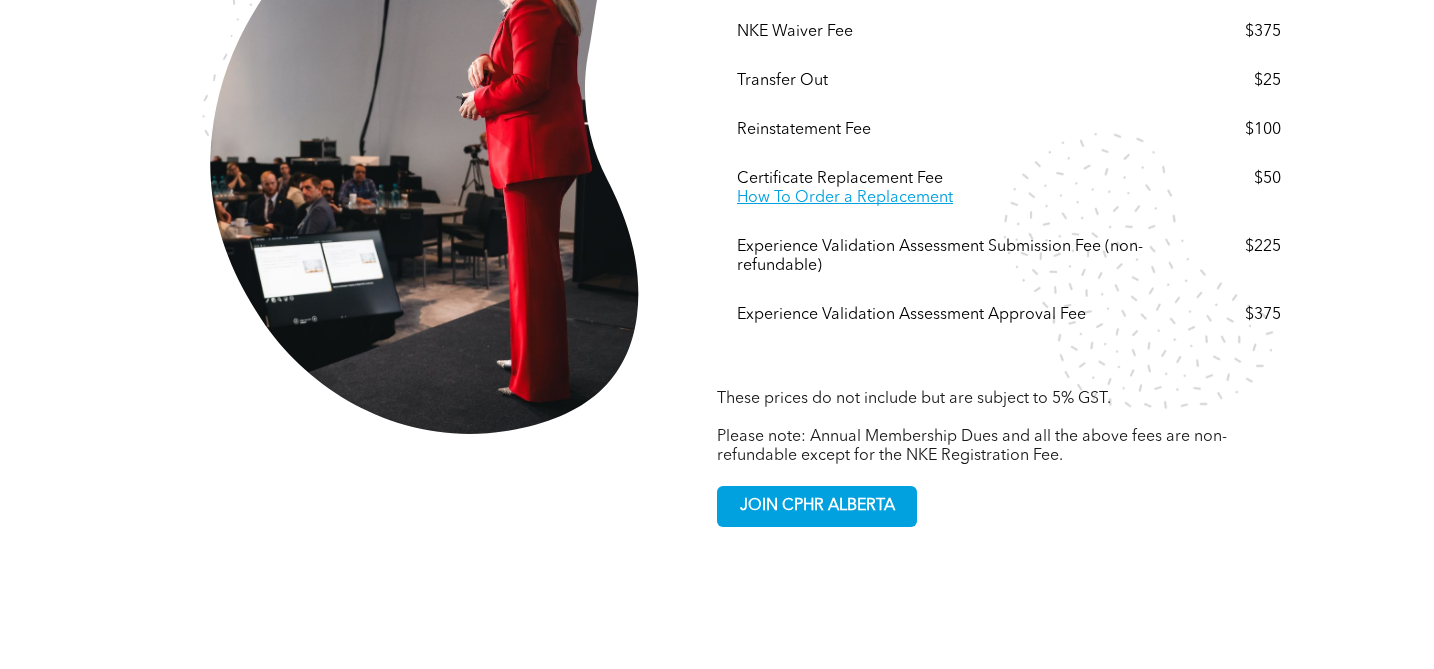 scroll, scrollTop: 3569, scrollLeft: 0, axis: vertical 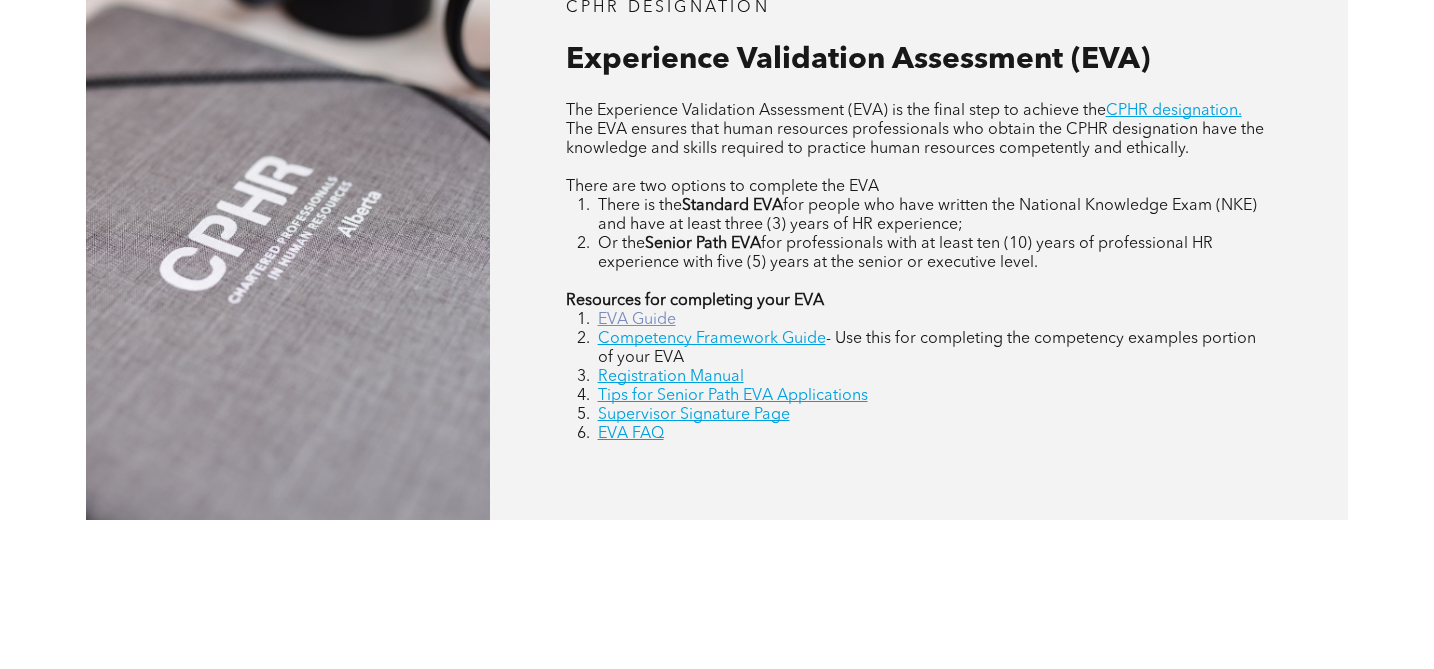 click on "EVA Guide" at bounding box center [637, 320] 